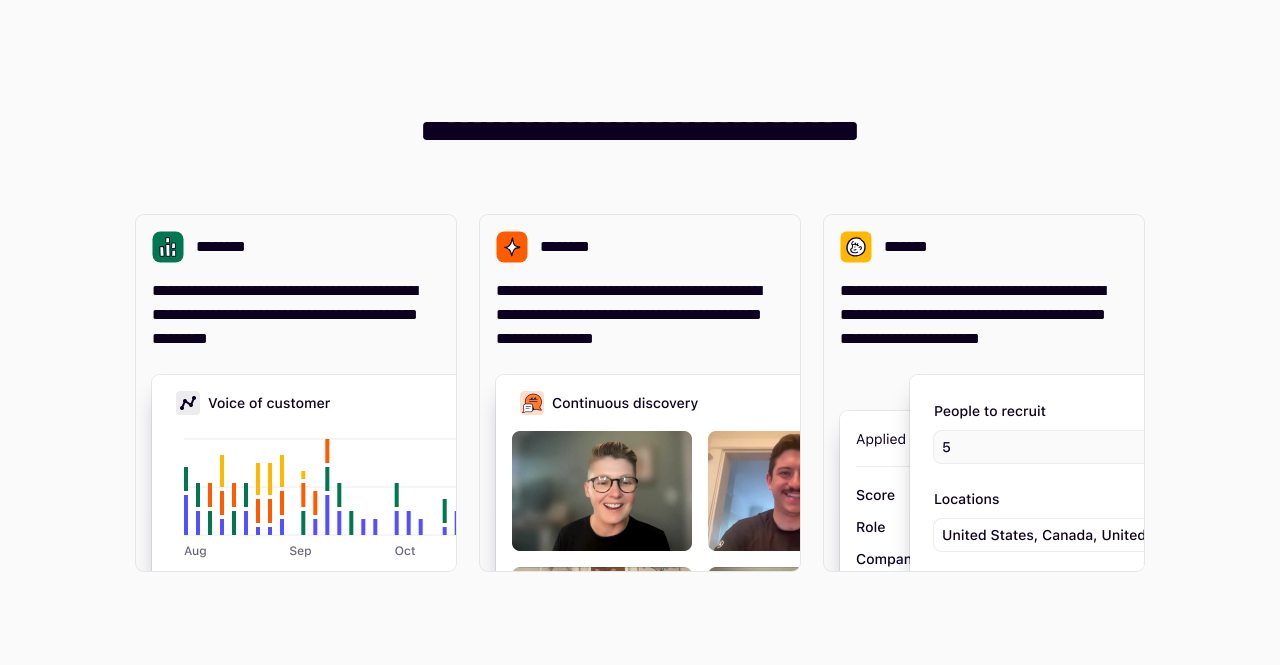 scroll, scrollTop: 0, scrollLeft: 0, axis: both 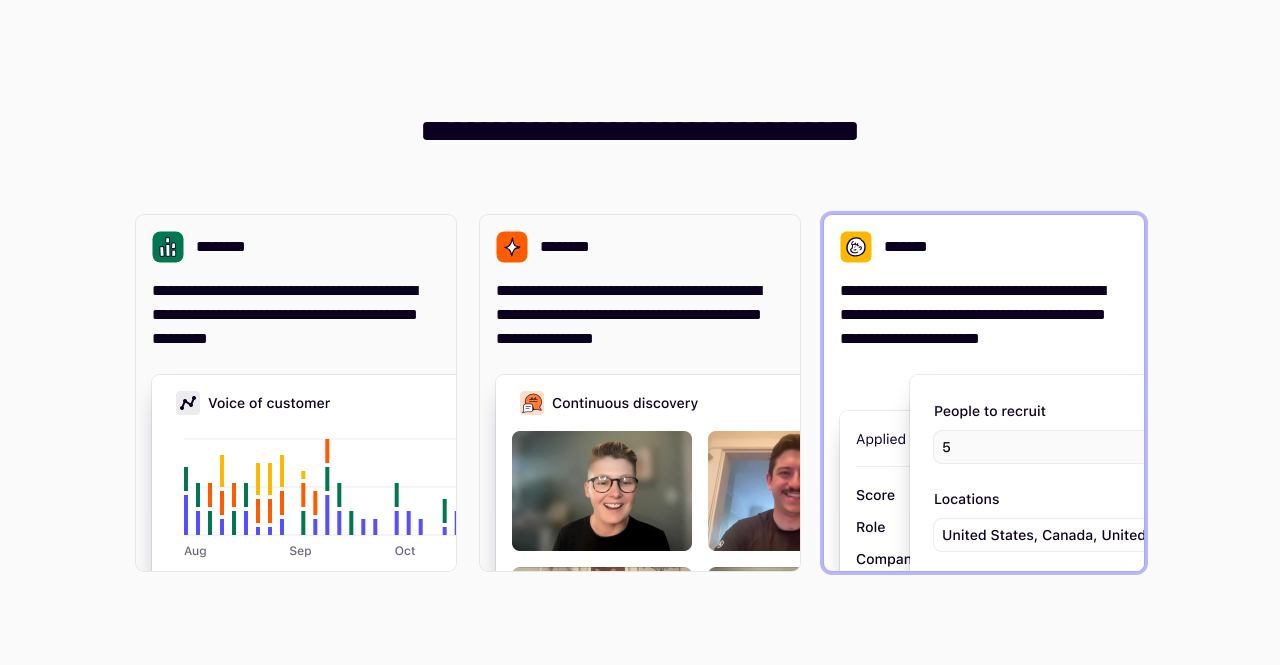 click at bounding box center [1210, 581] 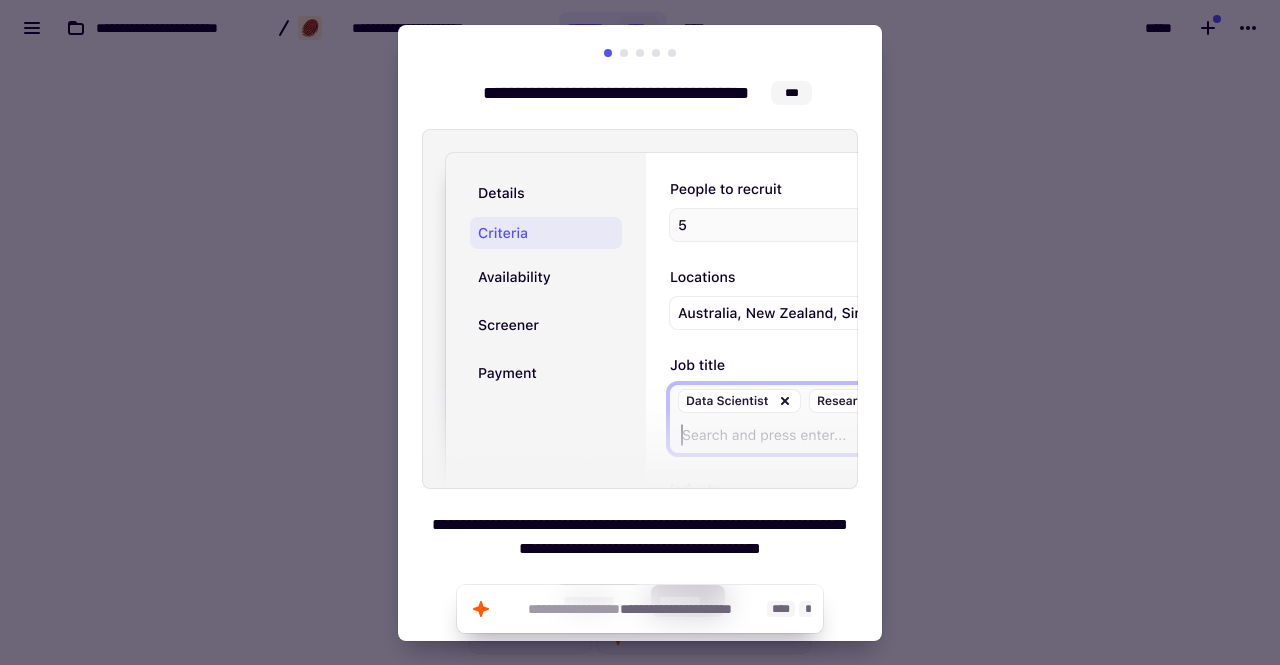 click on "**********" 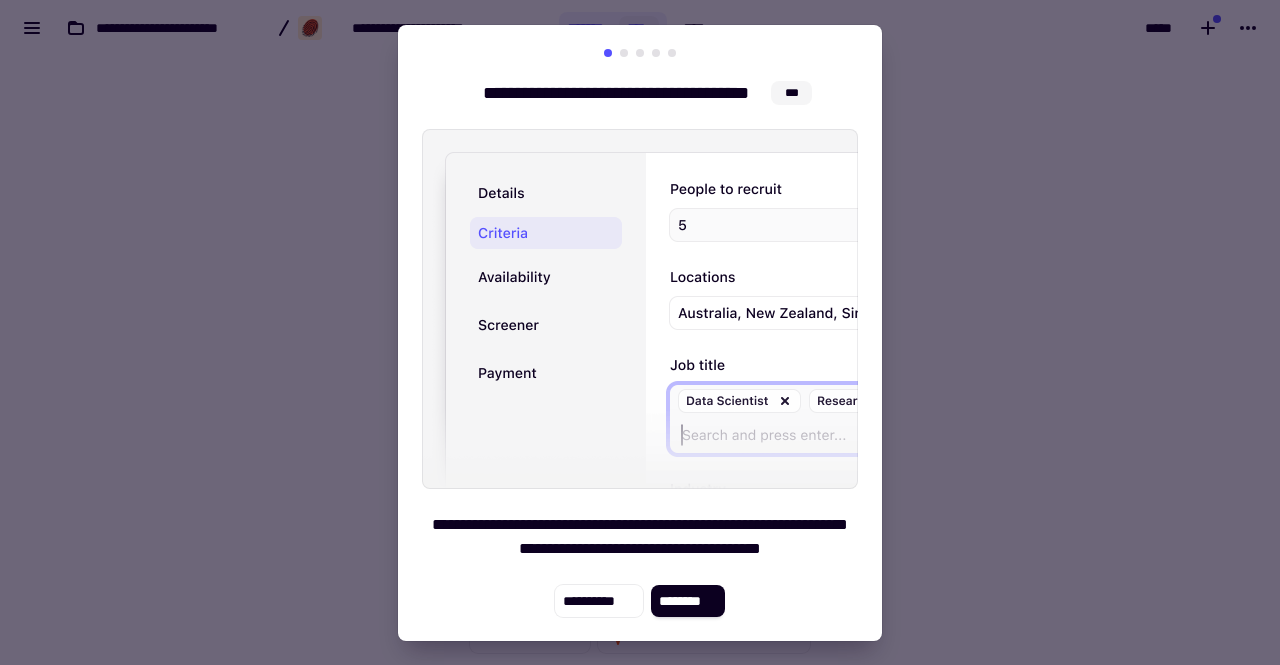 click on "**********" at bounding box center (640, 333) 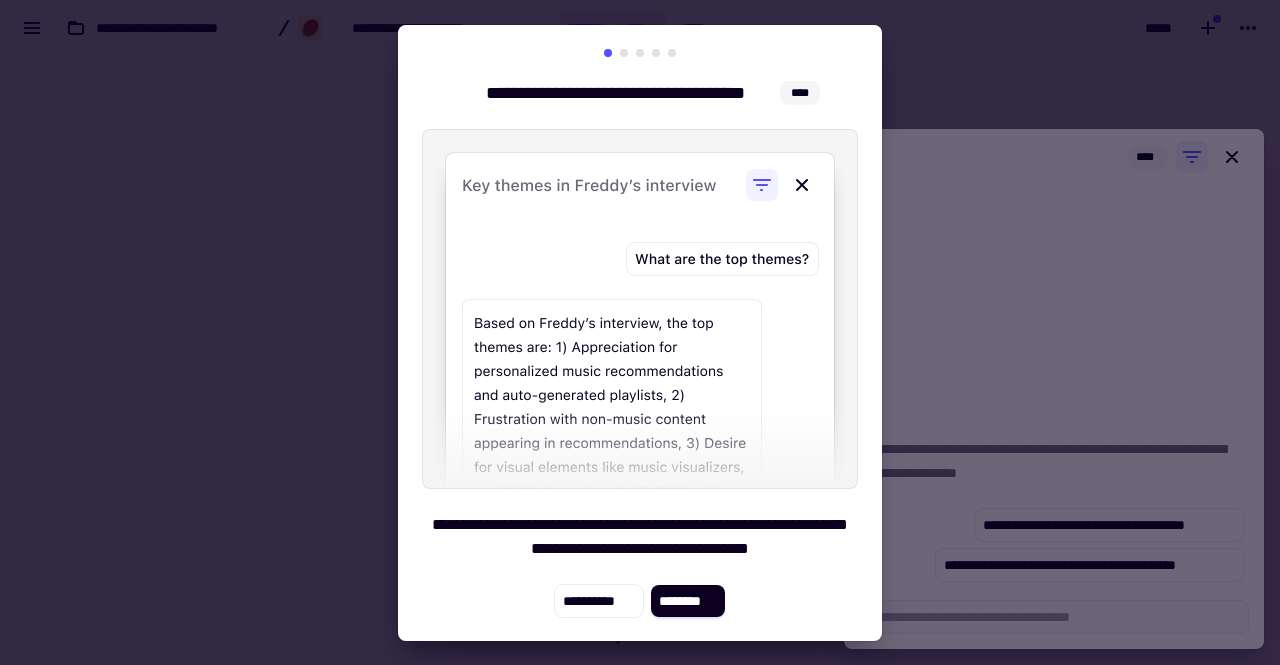 click on "**********" at bounding box center (640, 333) 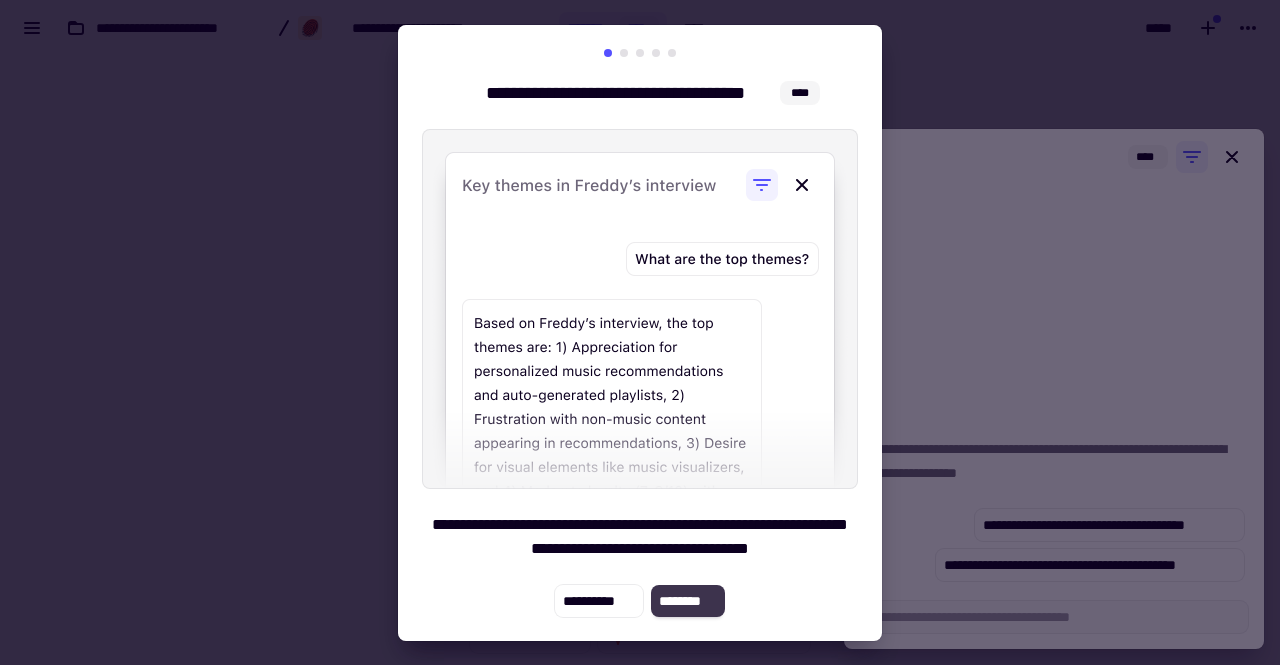 click on "********" 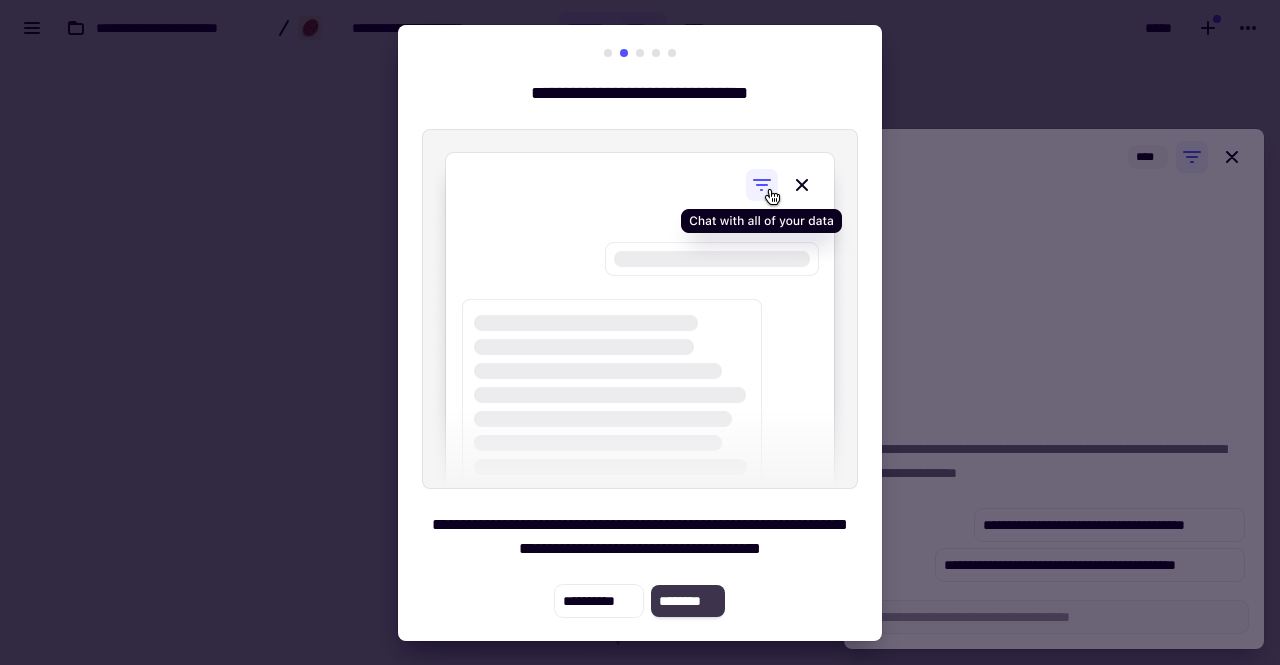 click on "********" 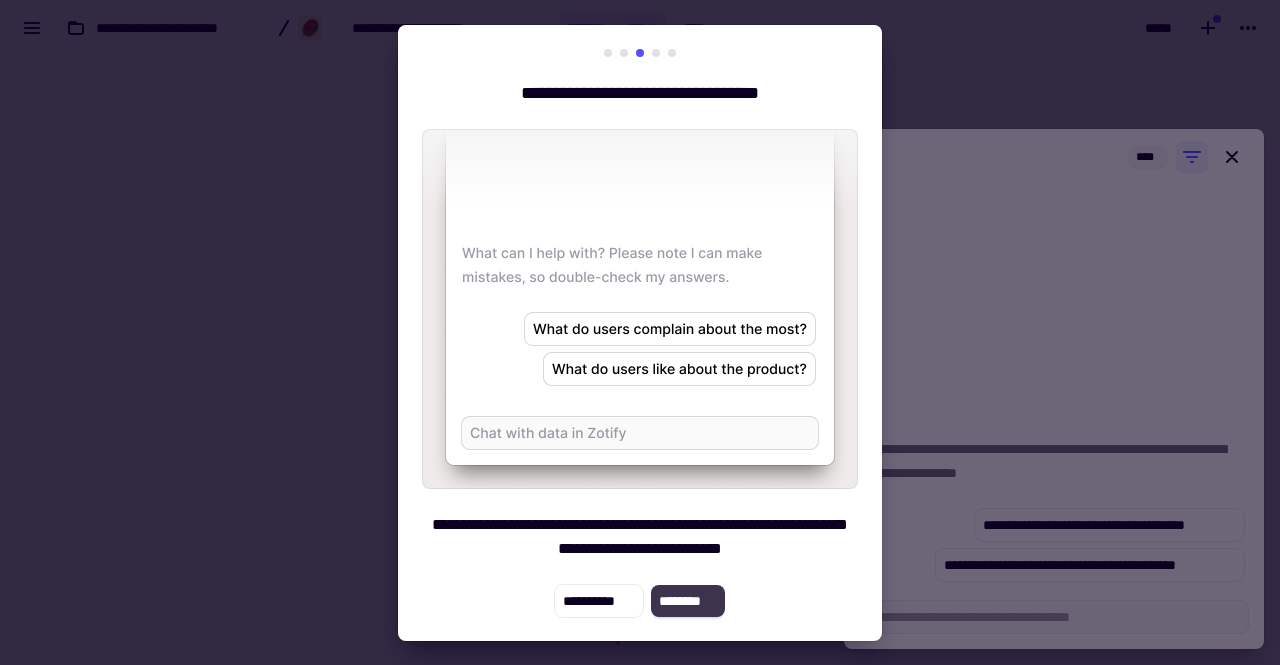 click on "********" 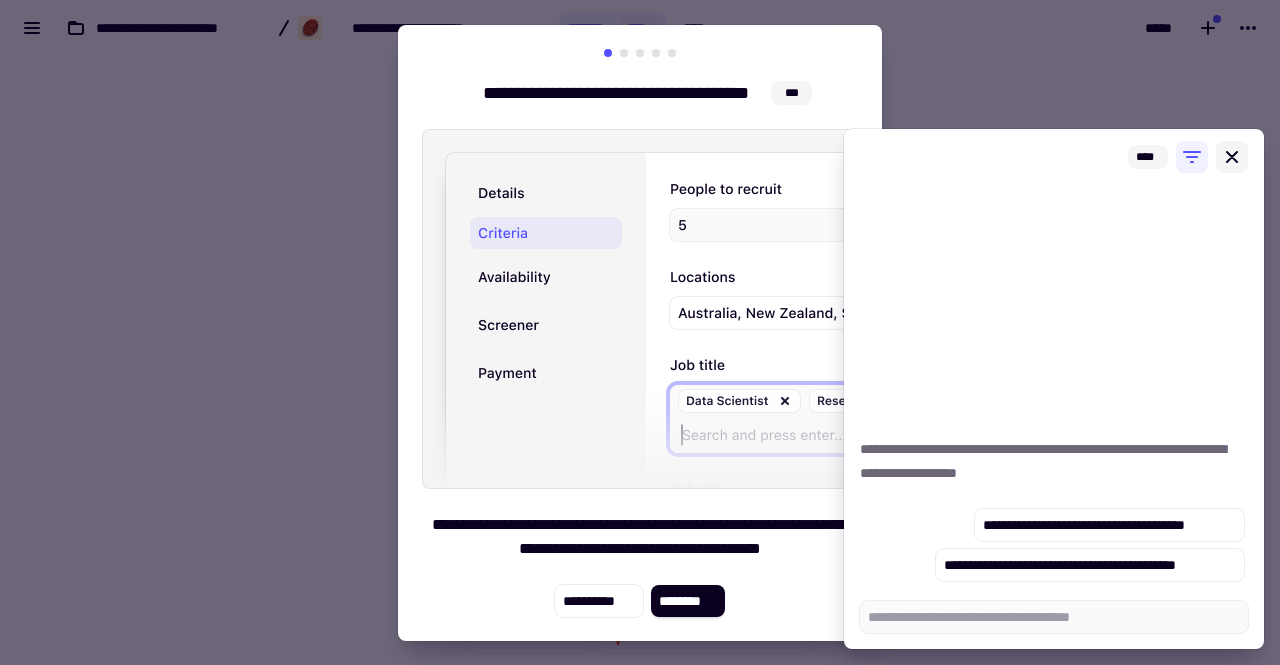 click at bounding box center [1232, 157] 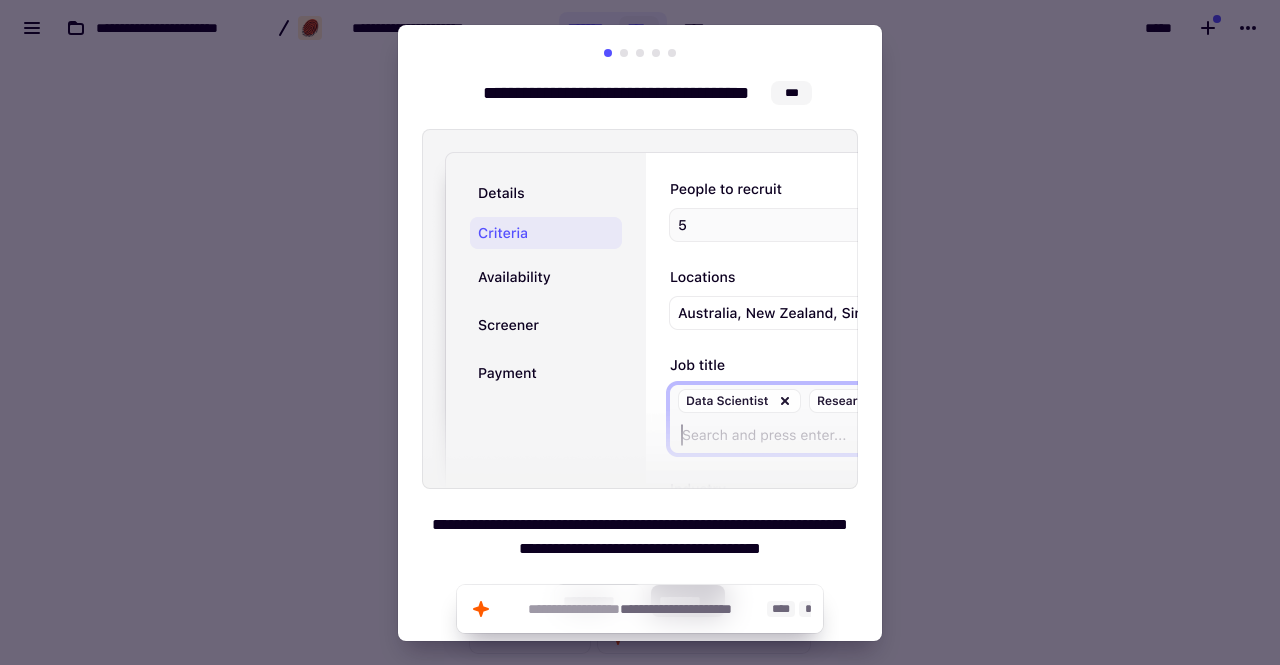 click on "**********" 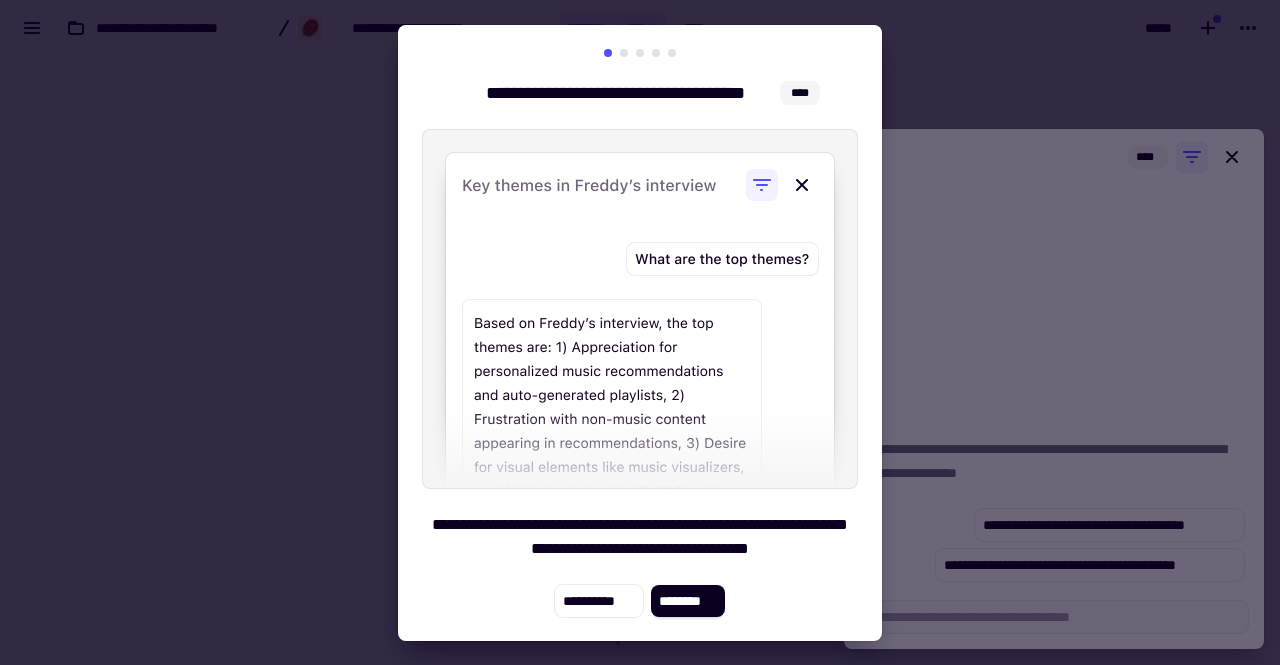 click at bounding box center [640, 309] 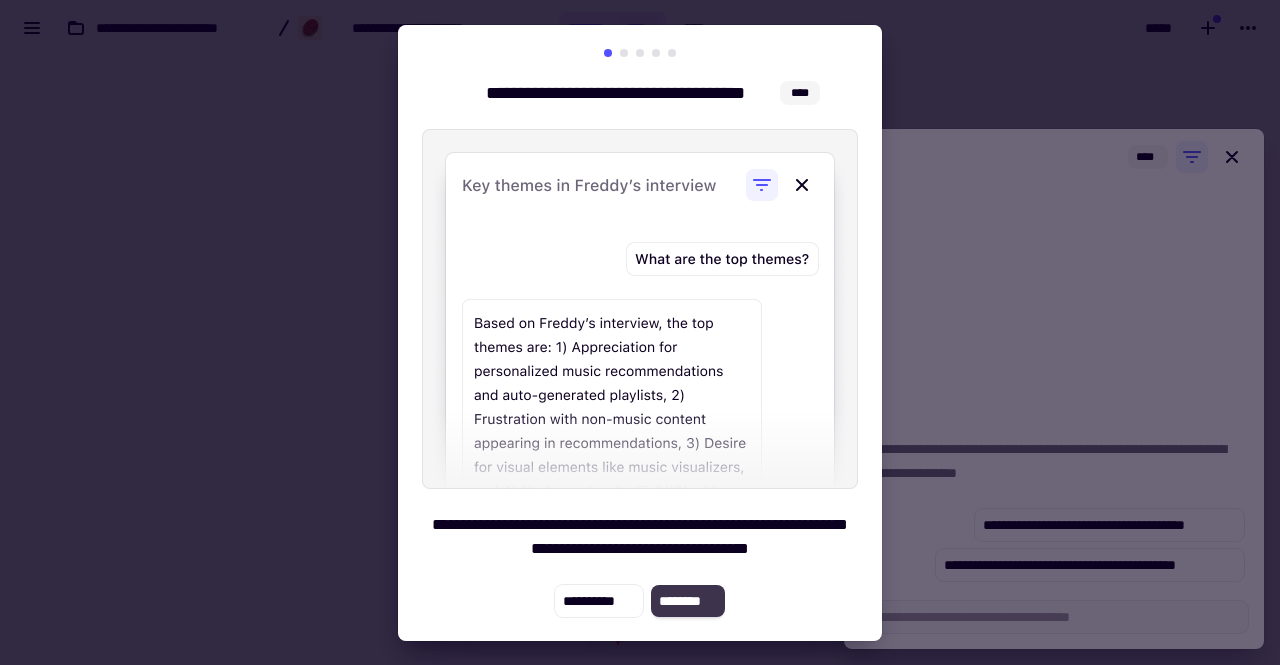 click on "********" 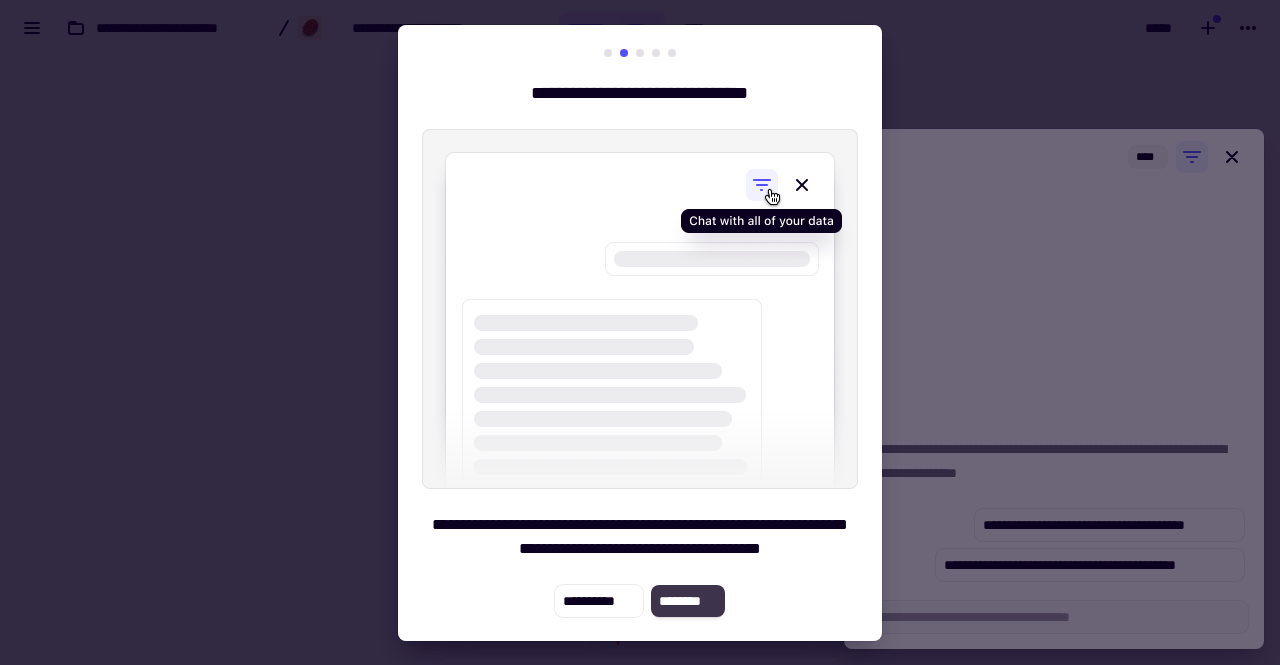 click on "********" 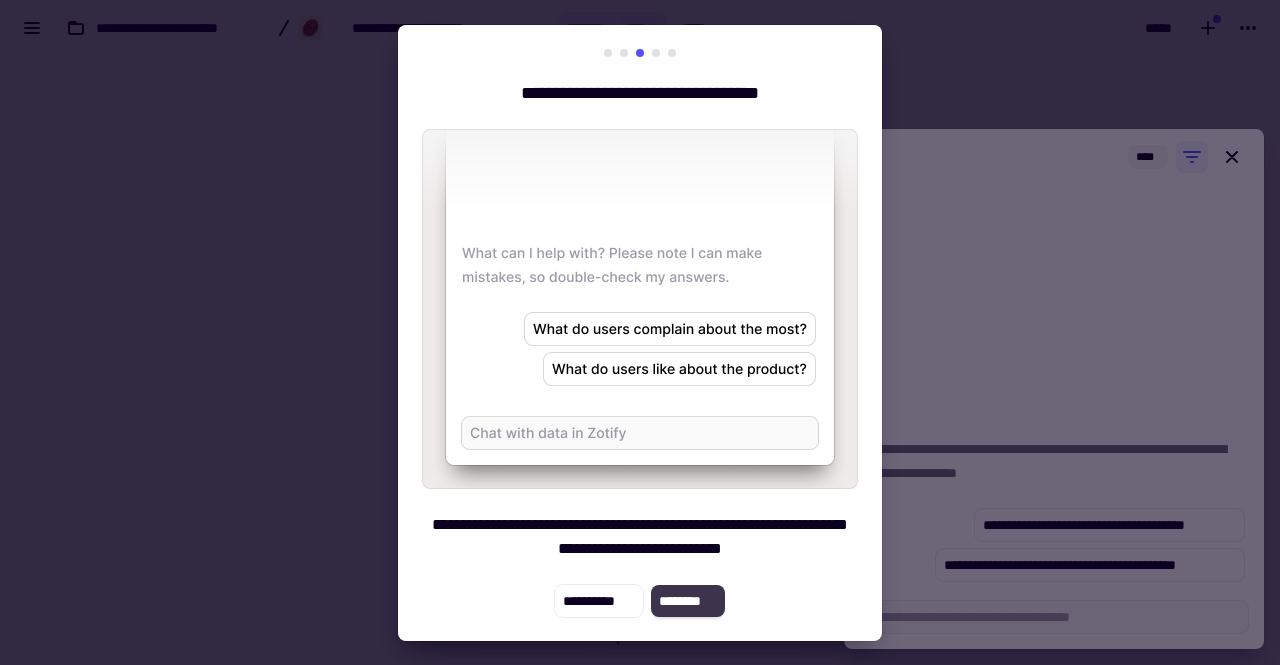 click on "********" 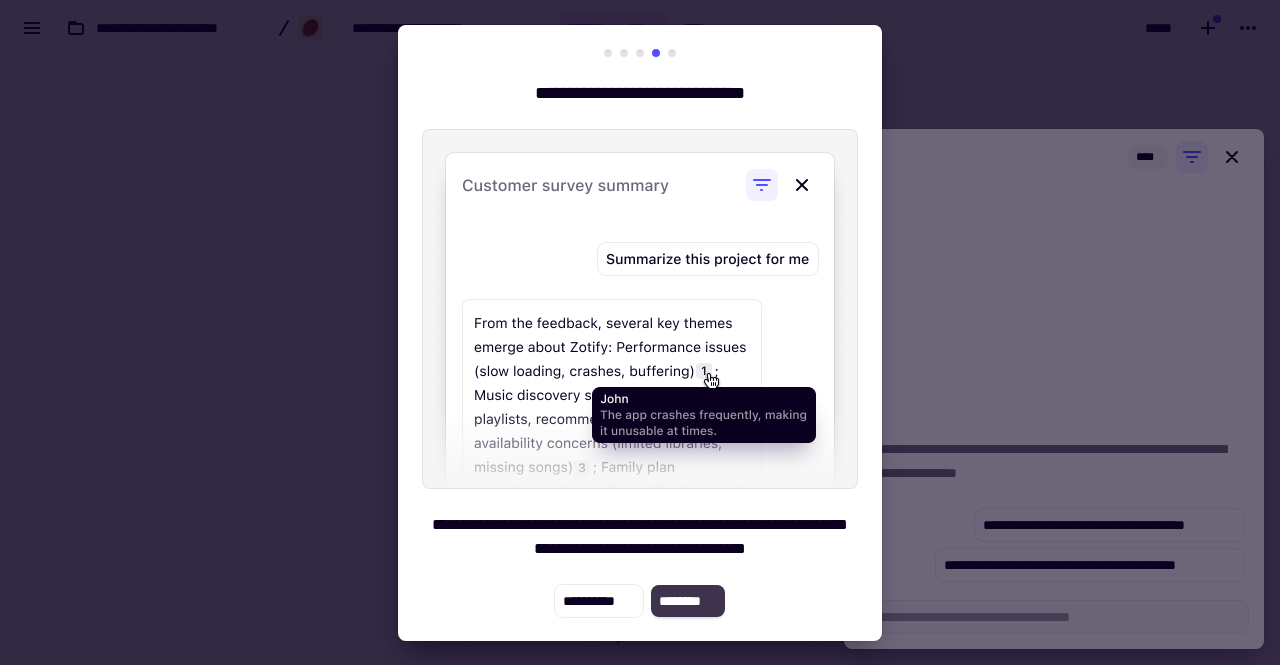 click on "********" 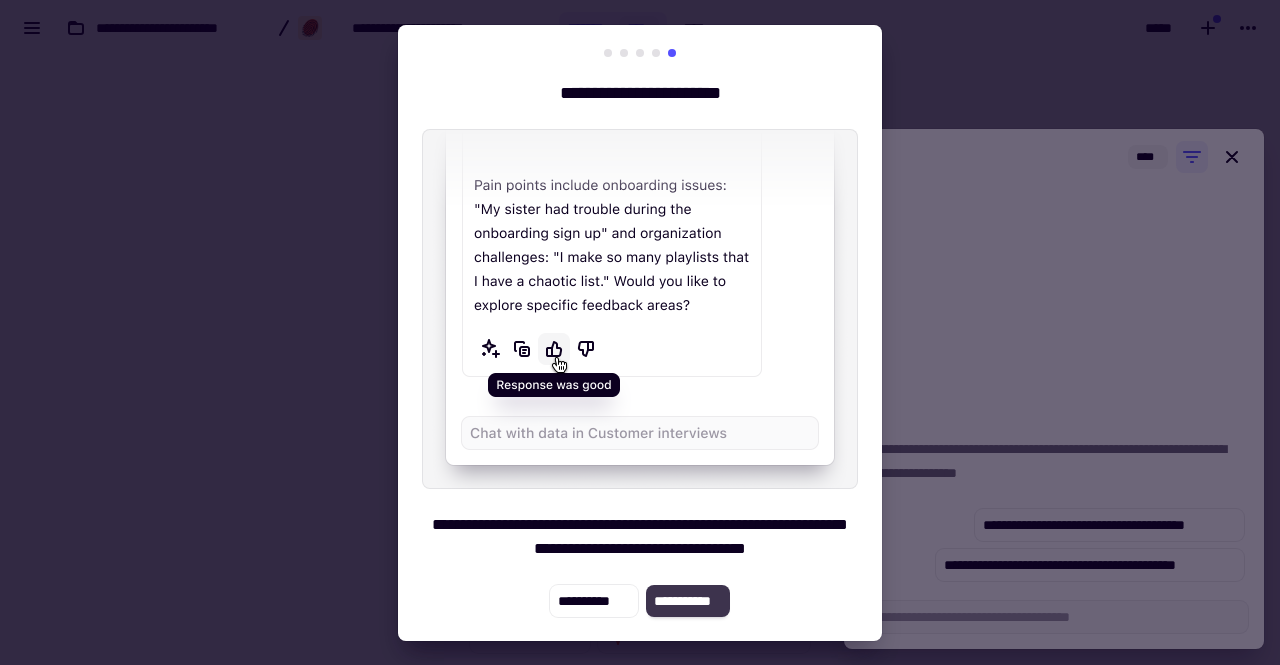 click on "**********" 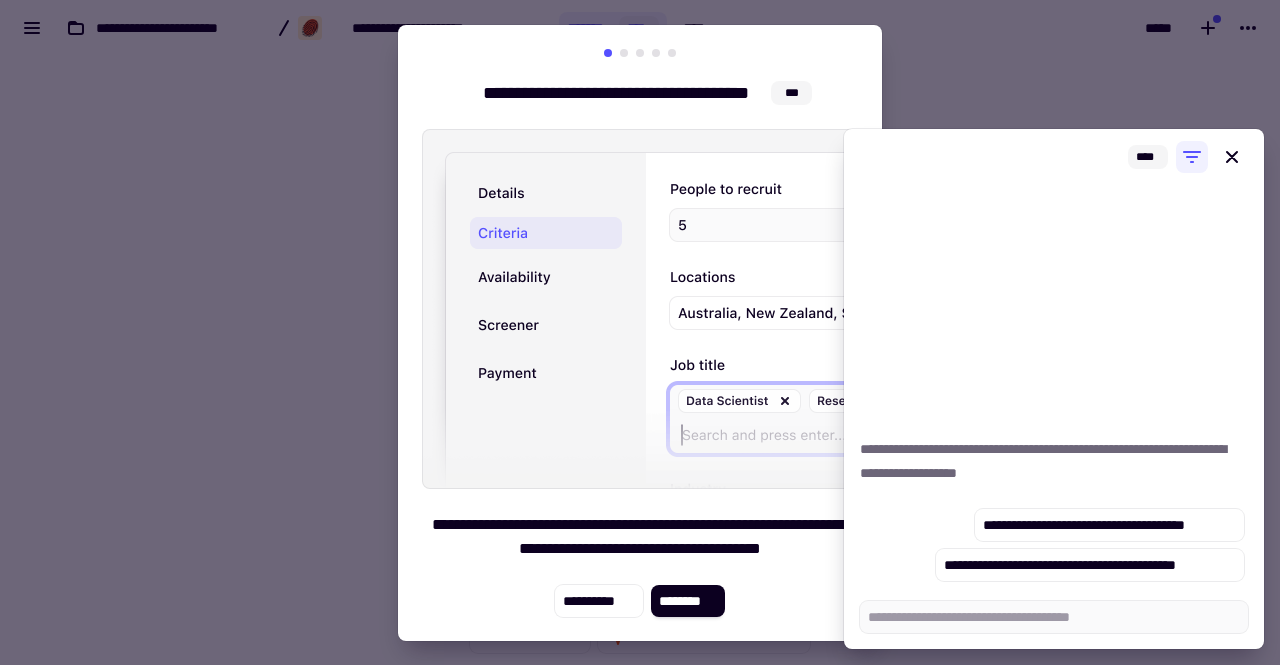 click on "********" 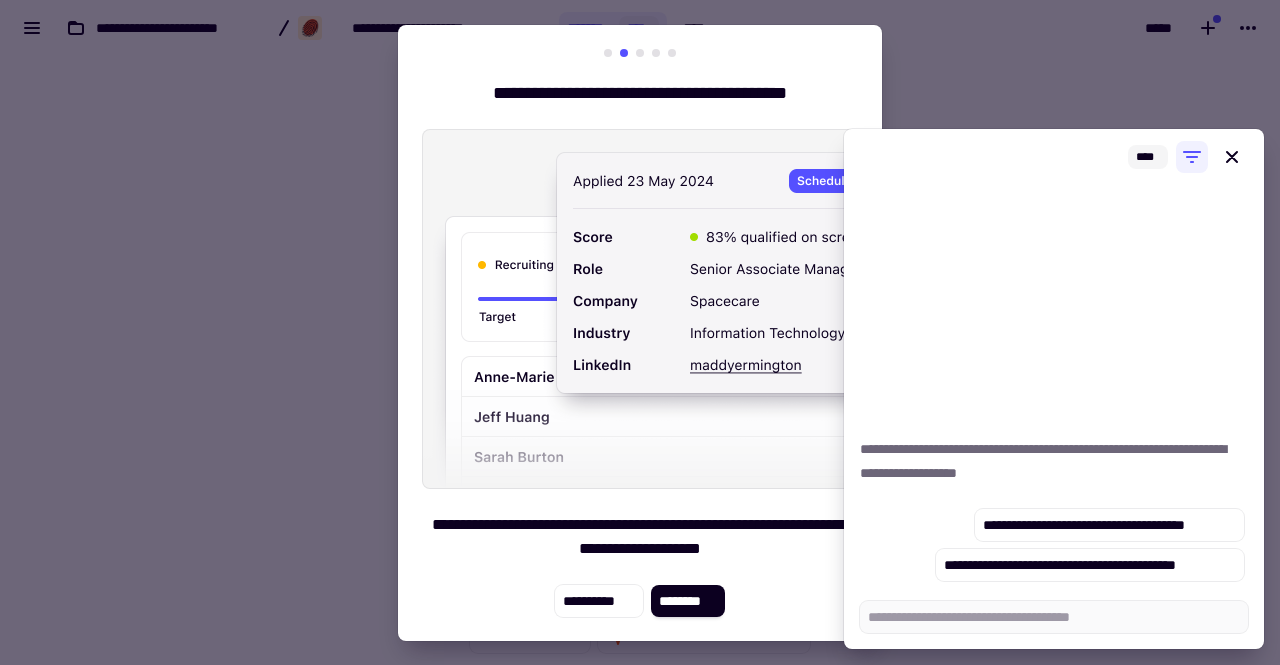 click on "********" 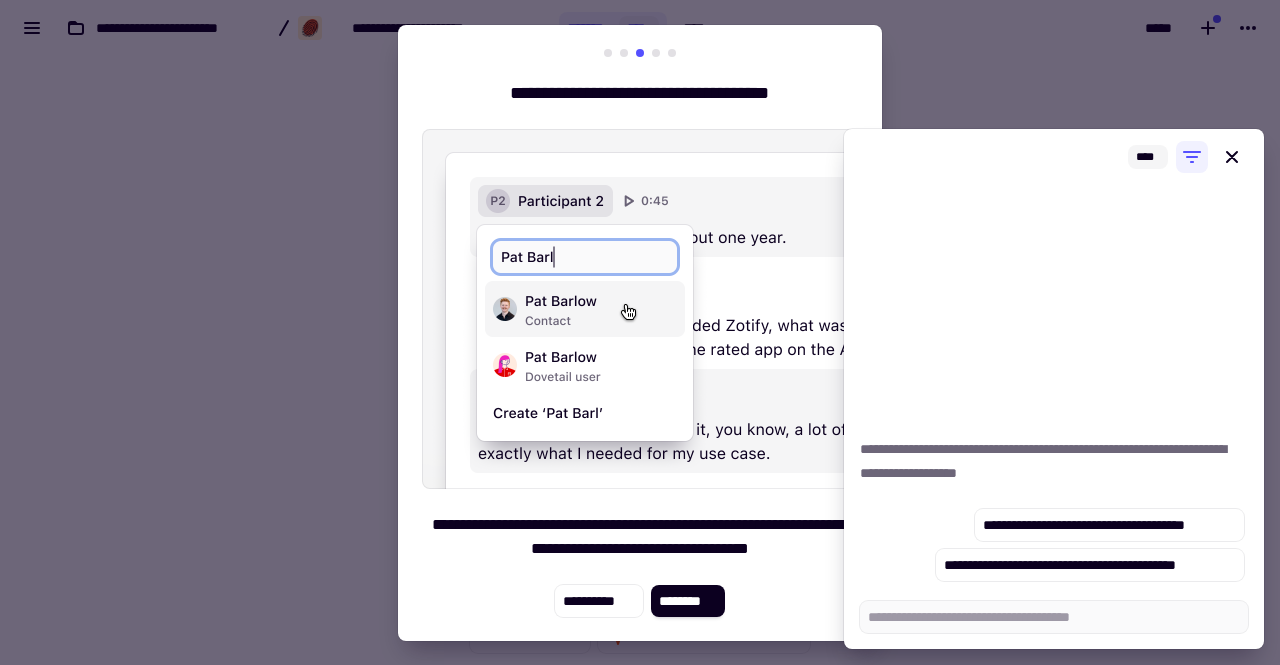 click on "********" 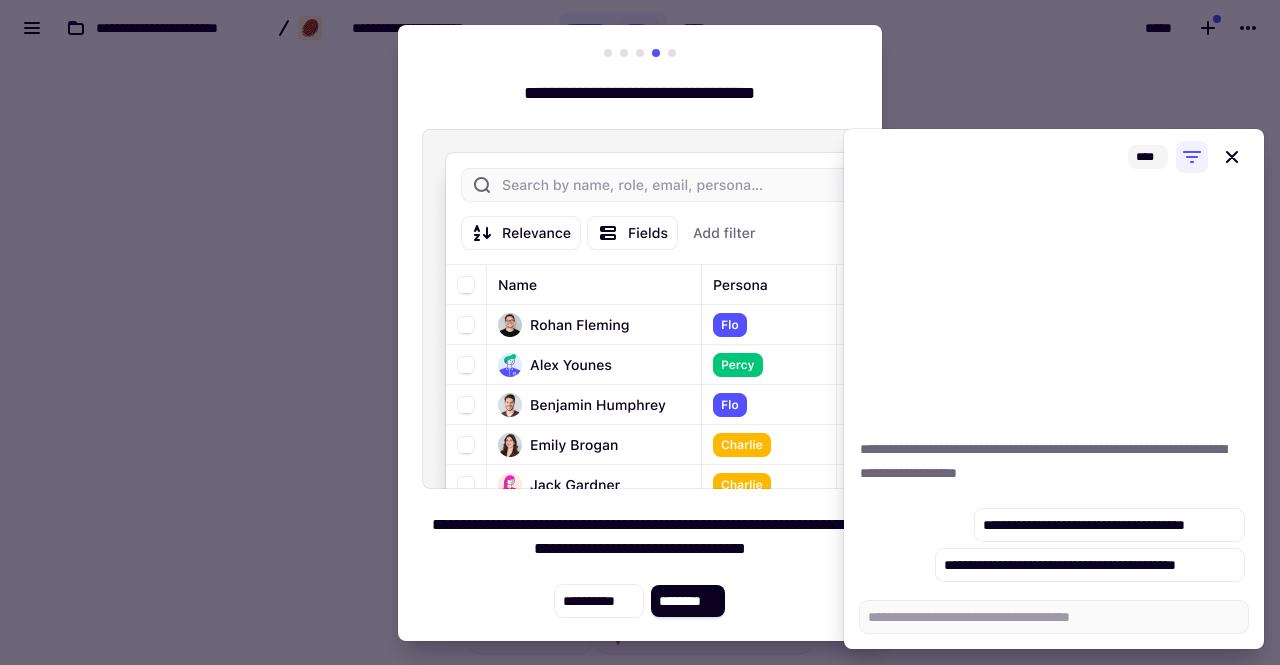 click on "********" 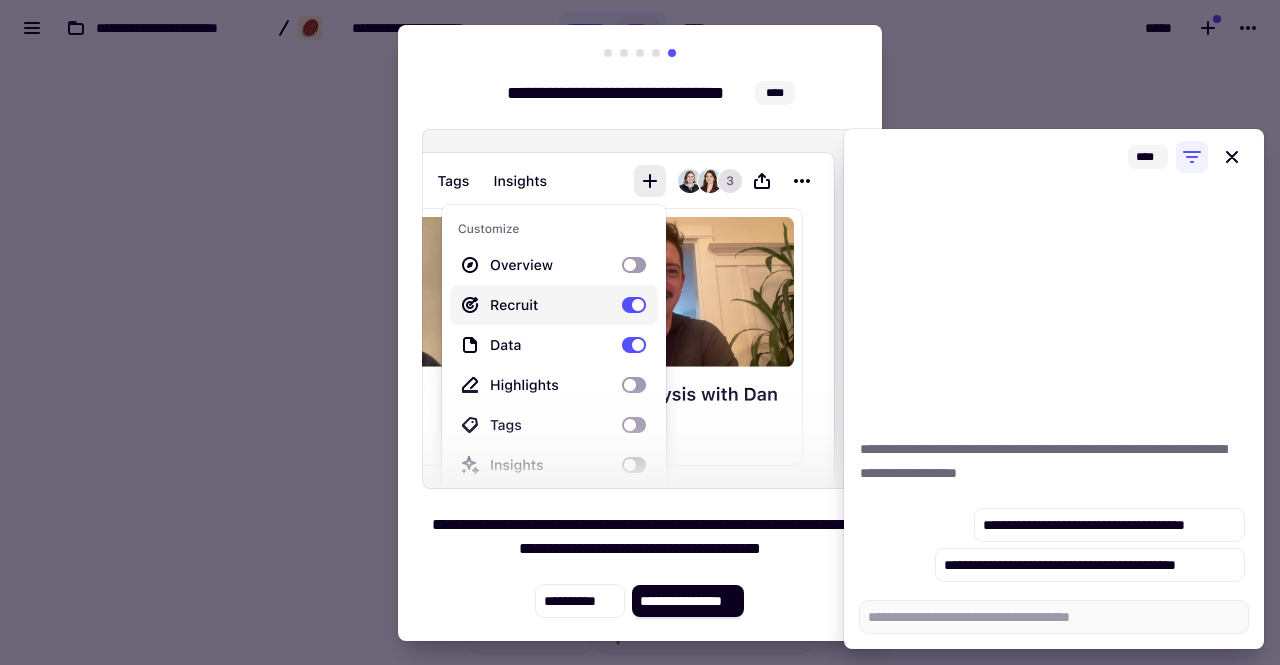 click on "**********" 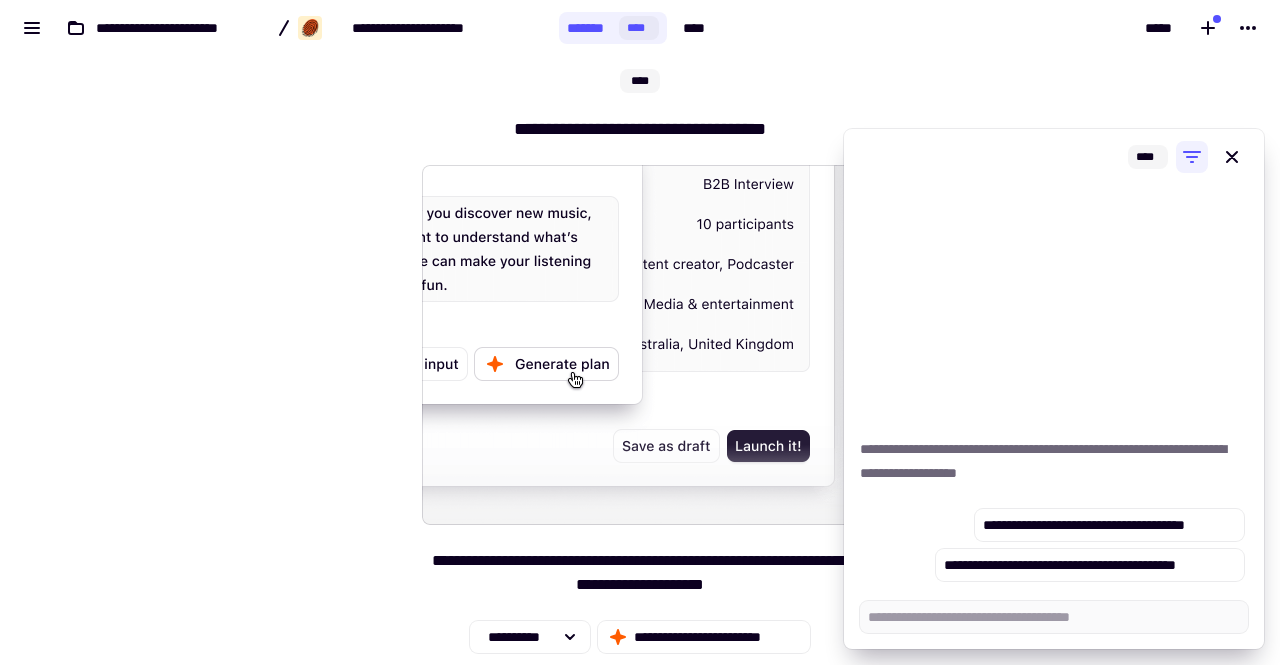 click on "**********" at bounding box center (640, 573) 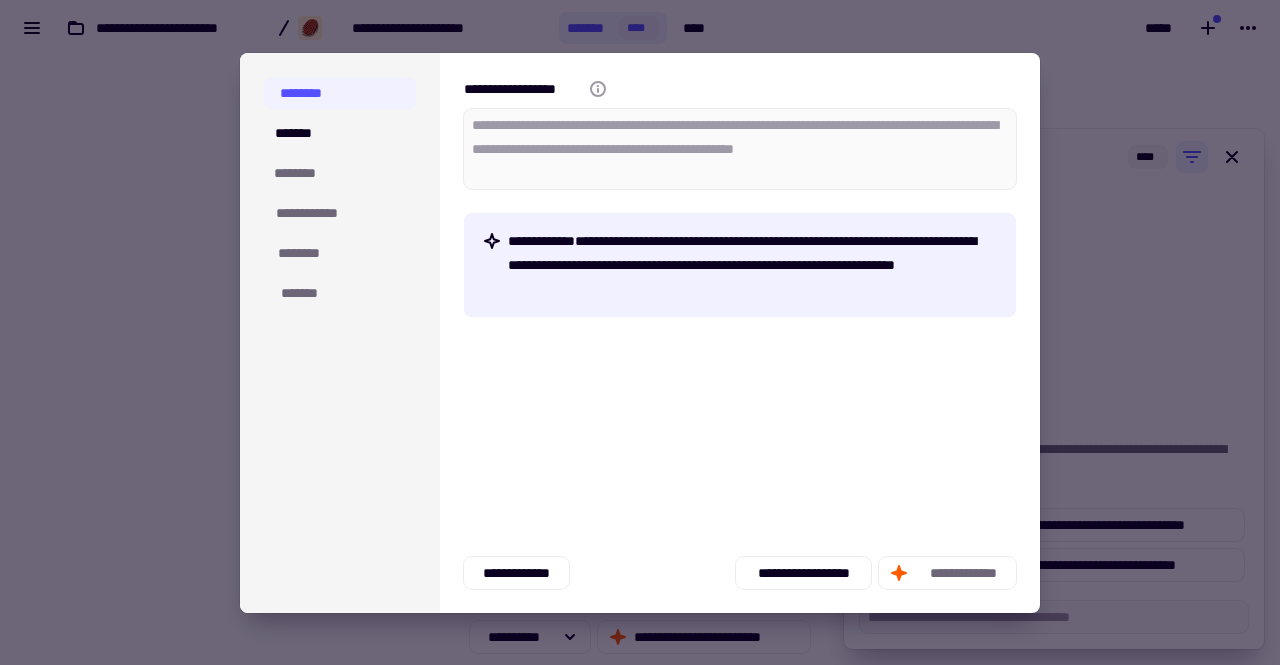 click at bounding box center (640, 332) 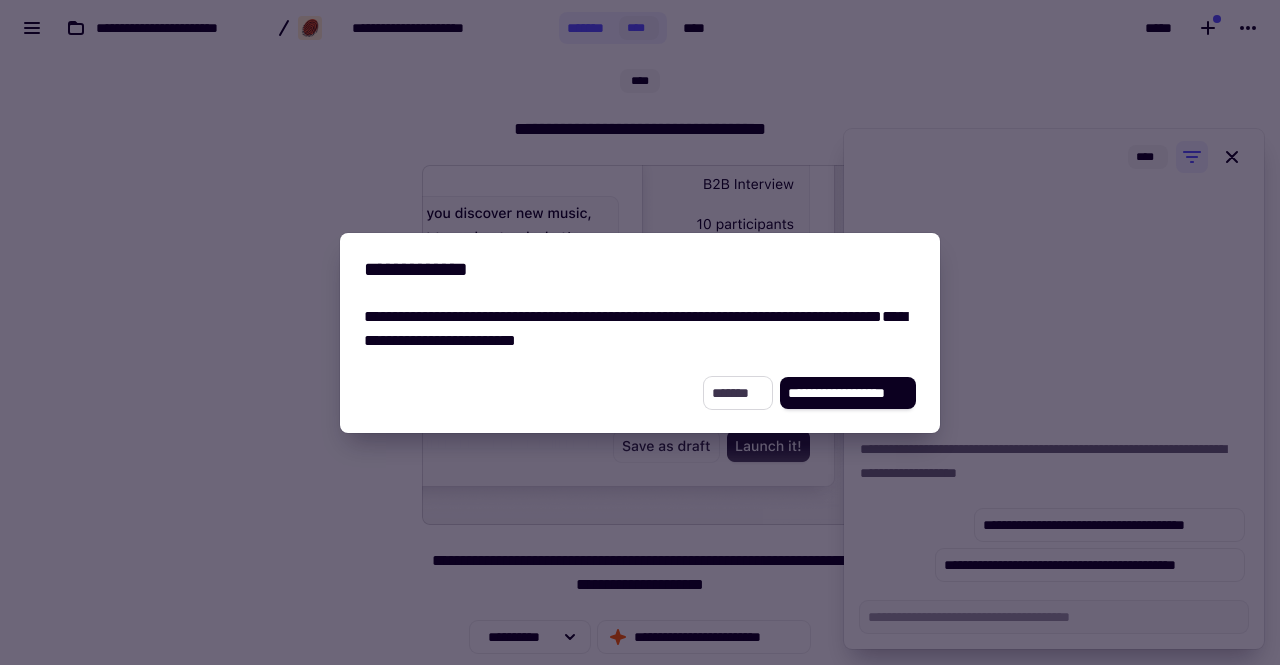 click on "*******" at bounding box center [737, 393] 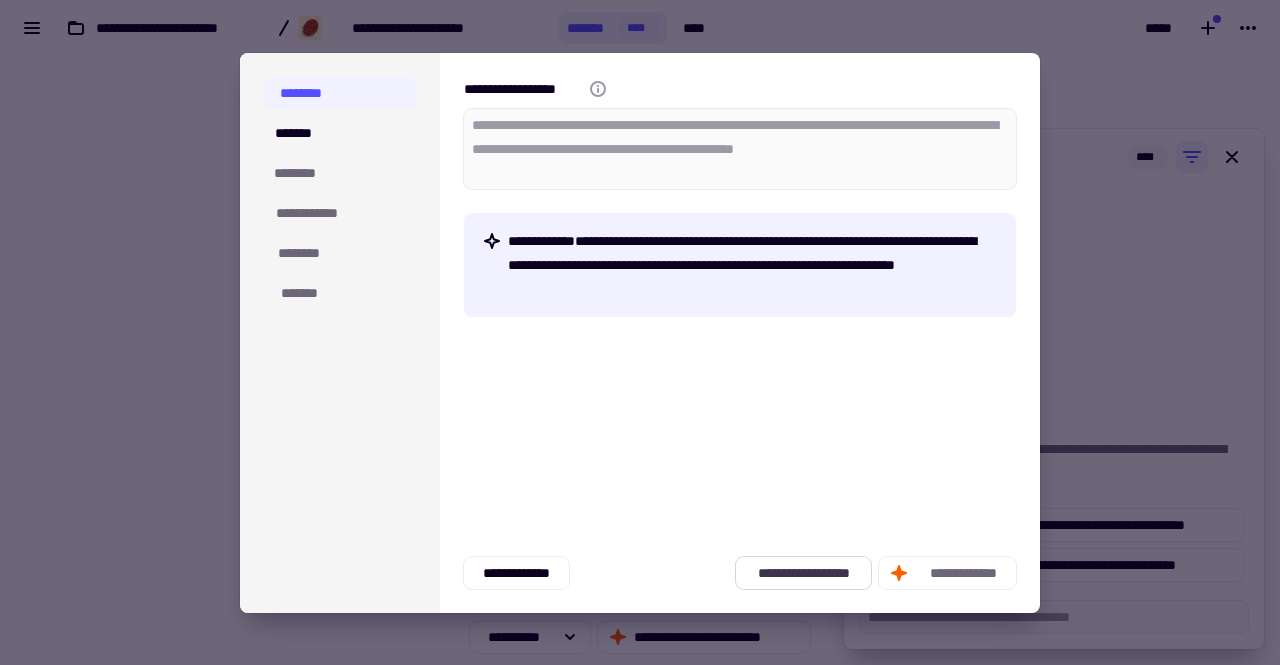 click on "**********" 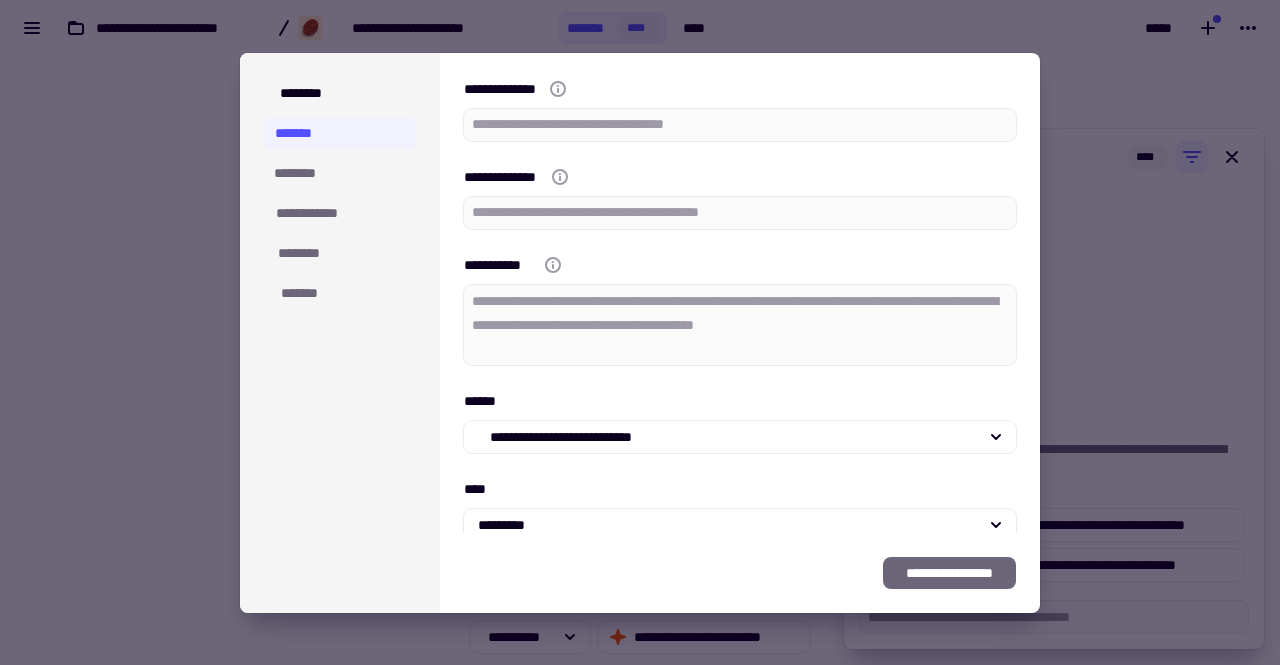type on "*" 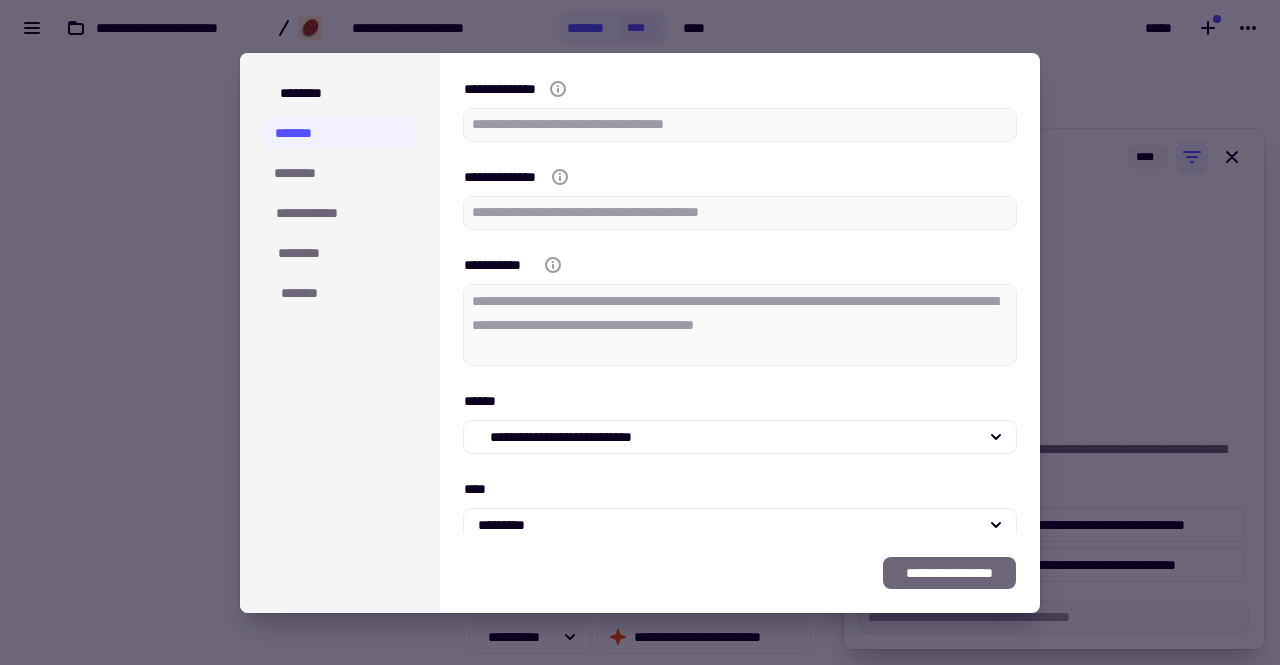 click on "**********" 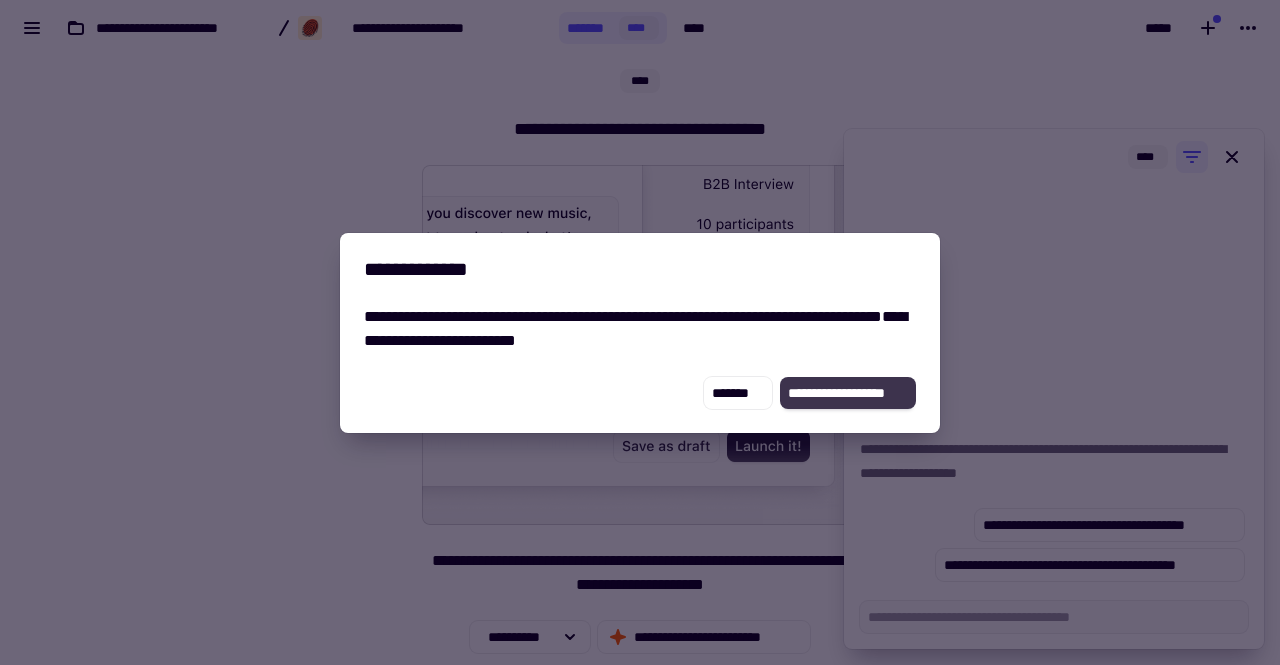 click on "**********" at bounding box center [848, 393] 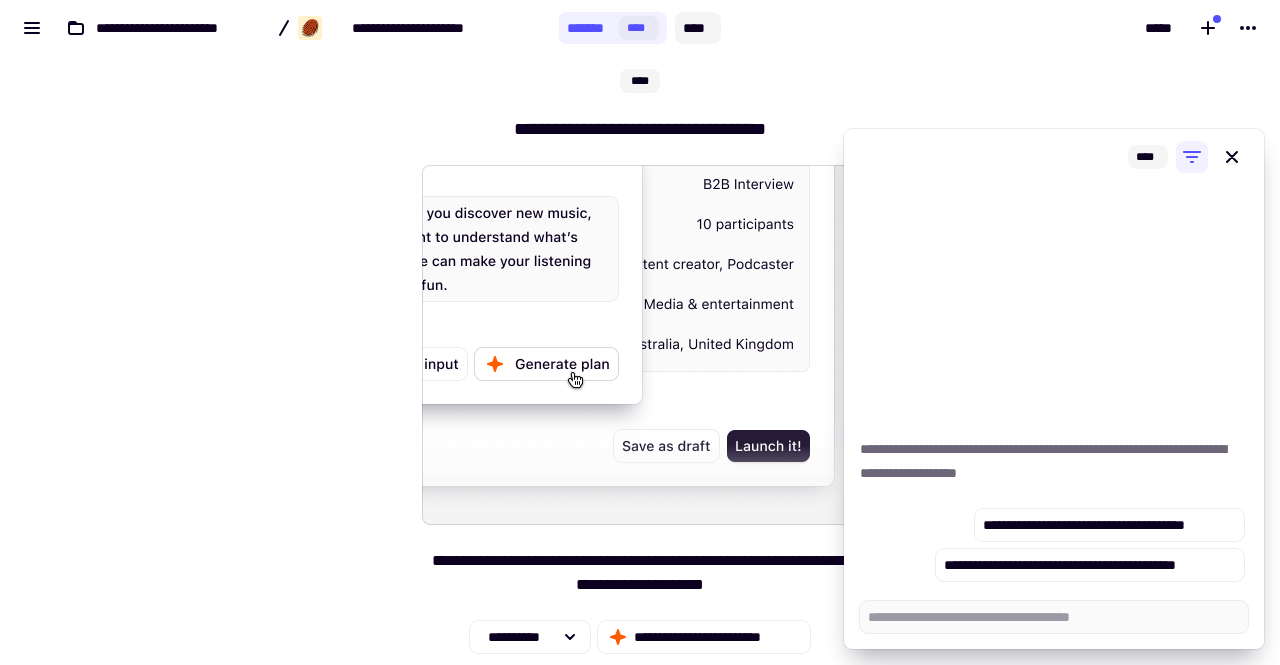 click on "****" 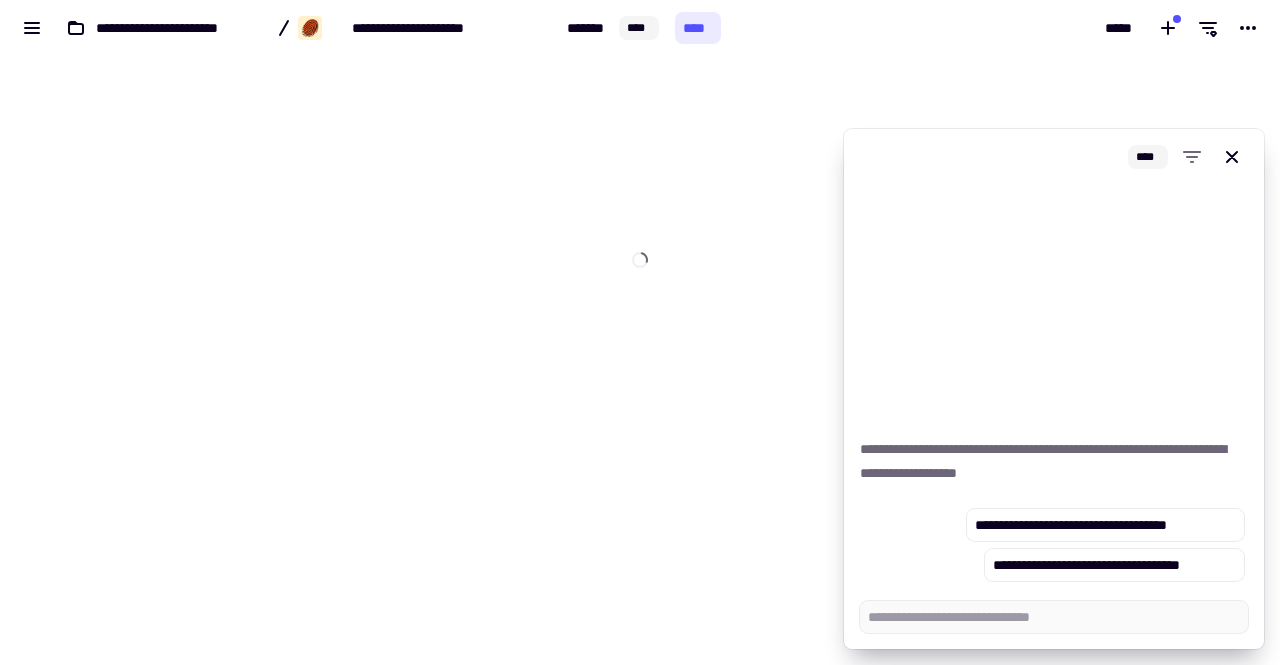 type on "*" 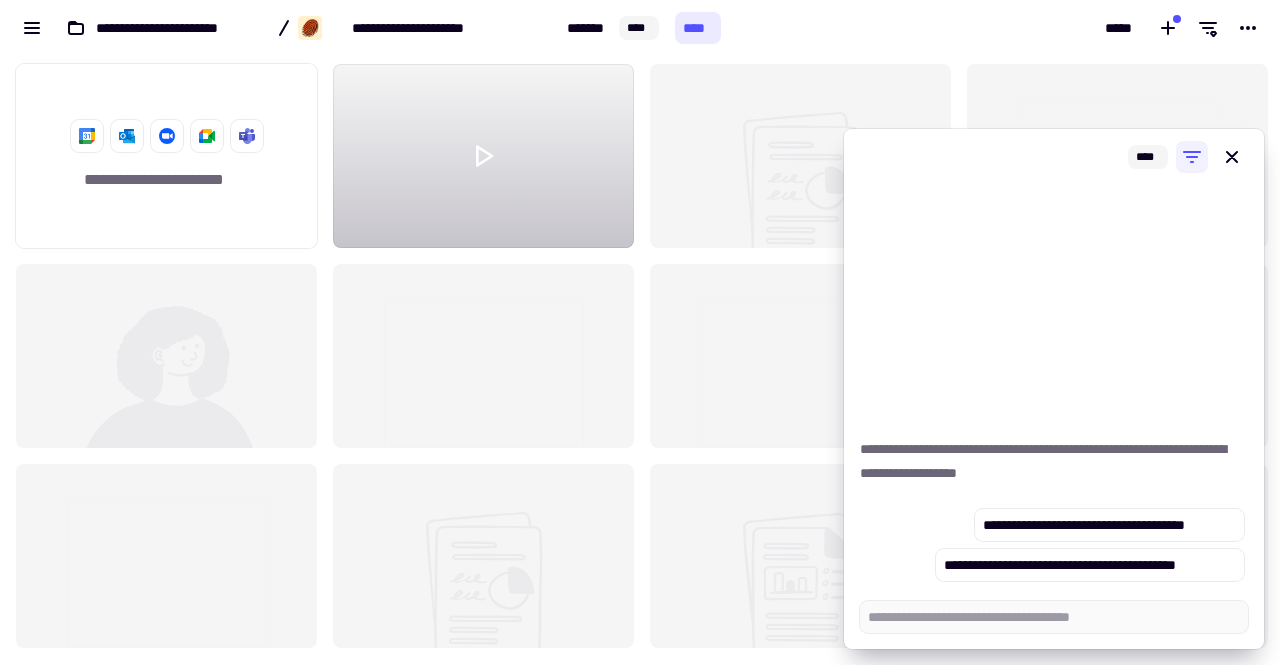 scroll, scrollTop: 16, scrollLeft: 16, axis: both 